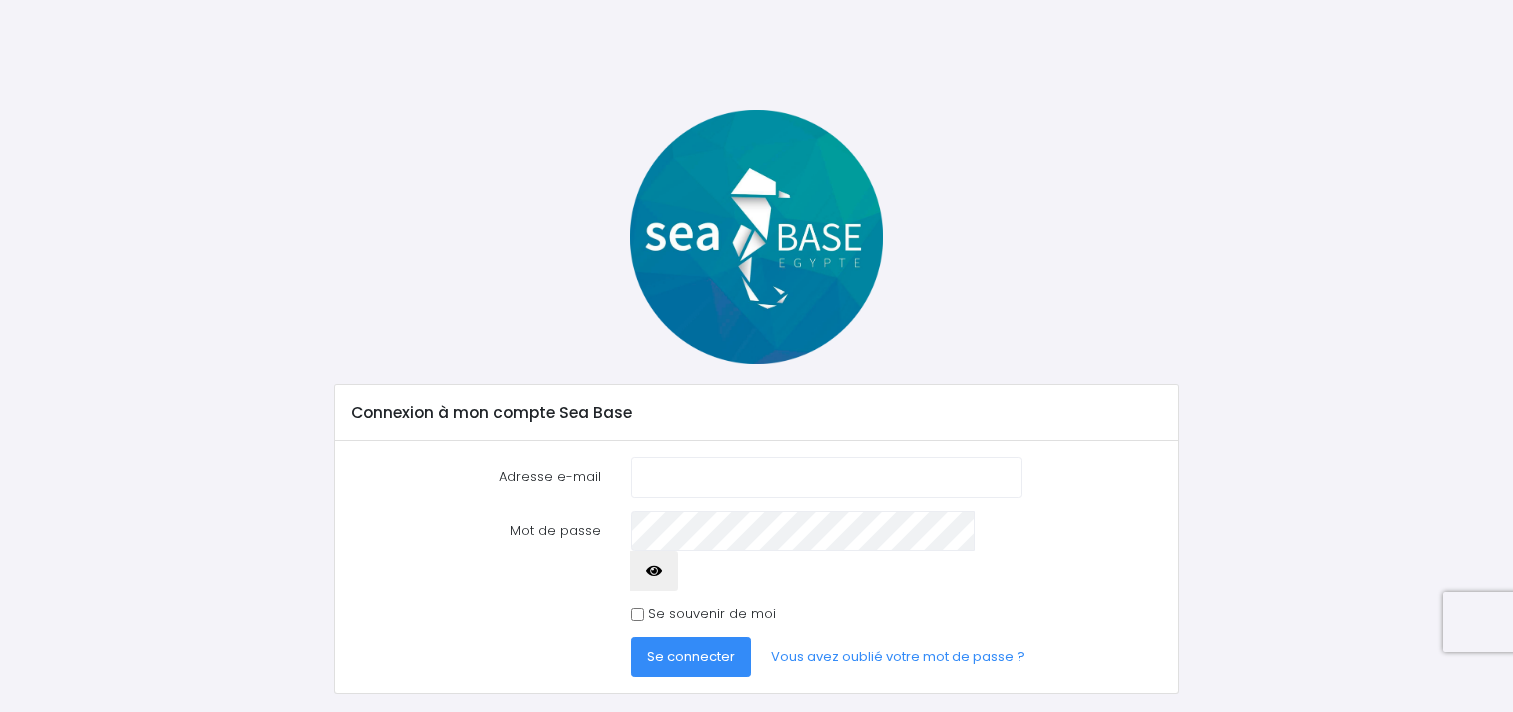 scroll, scrollTop: 0, scrollLeft: 0, axis: both 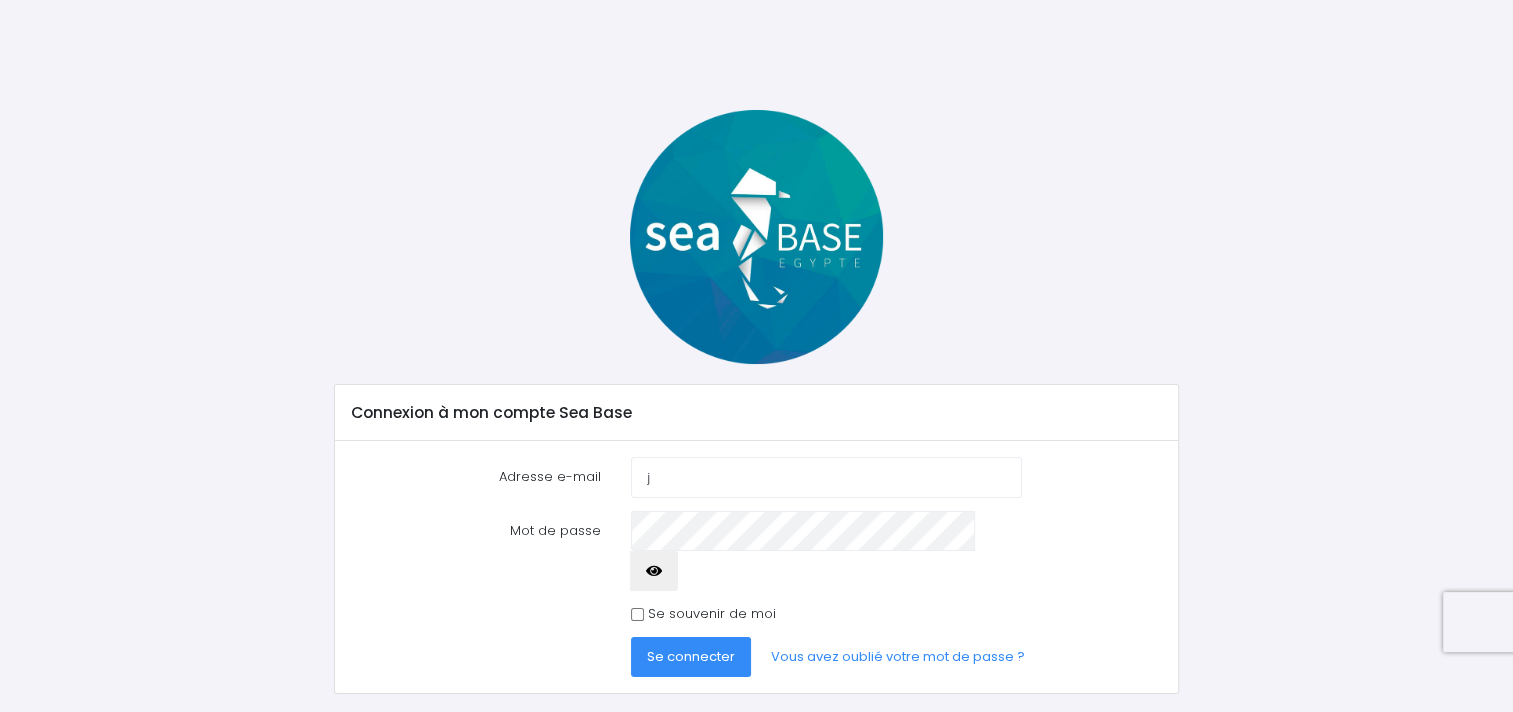 type on "jeremiefreeride@gmail.com" 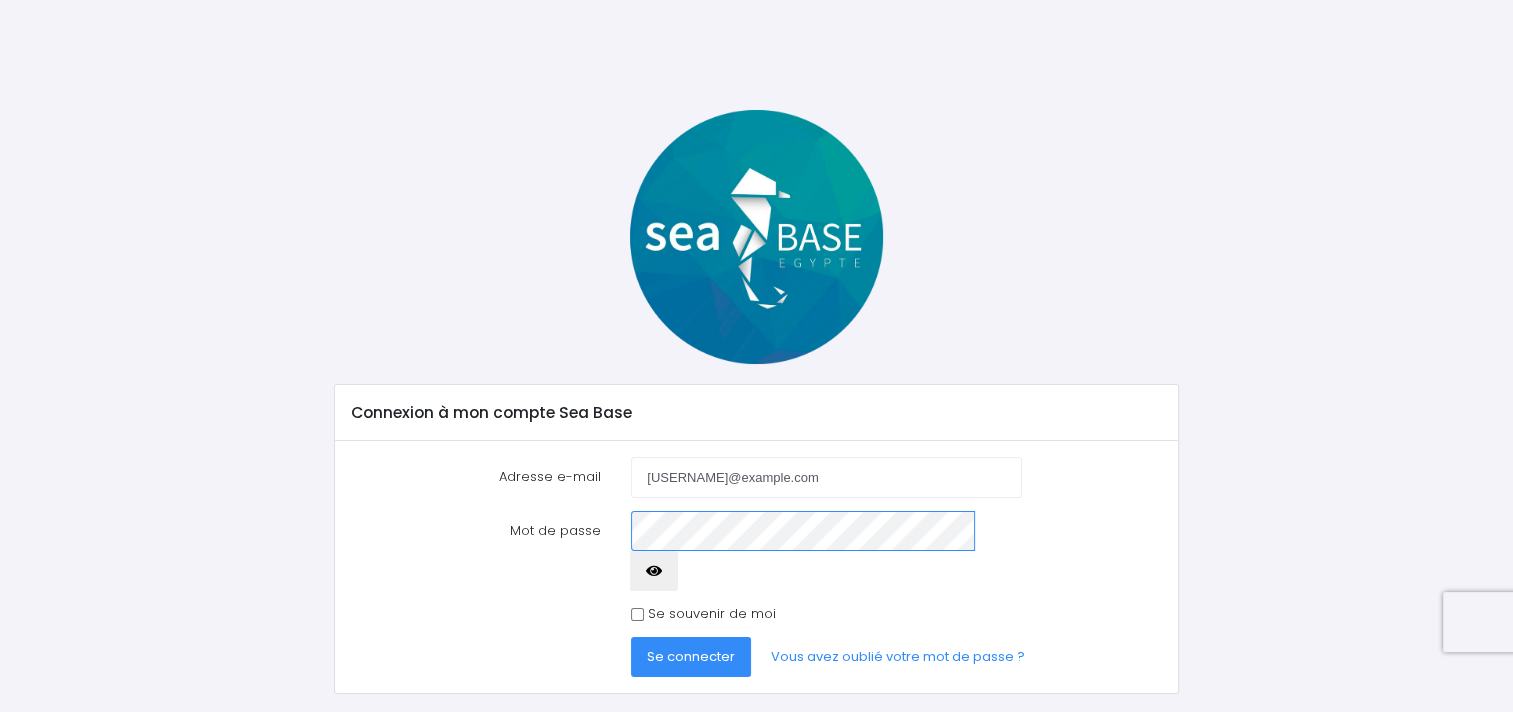 click on "Se connecter" at bounding box center [691, 657] 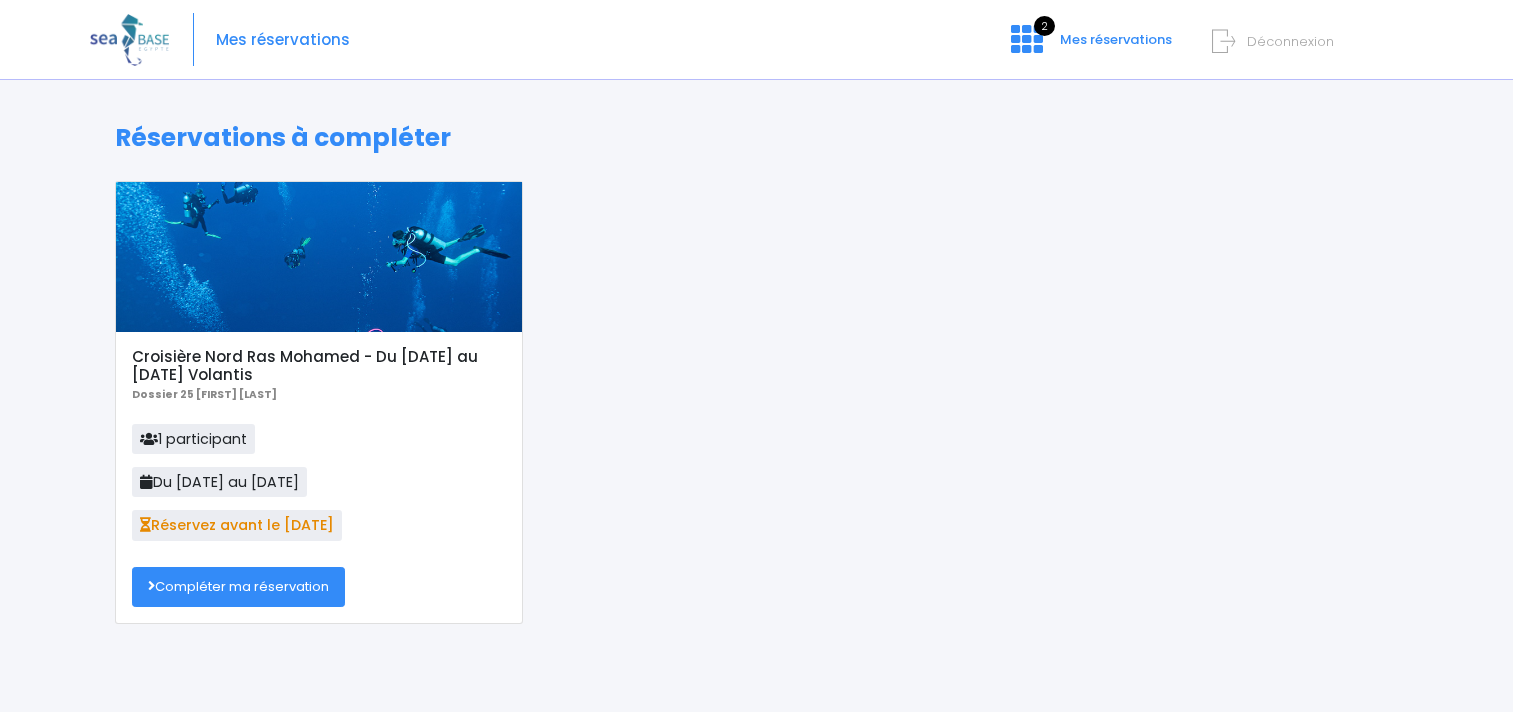 scroll, scrollTop: 0, scrollLeft: 0, axis: both 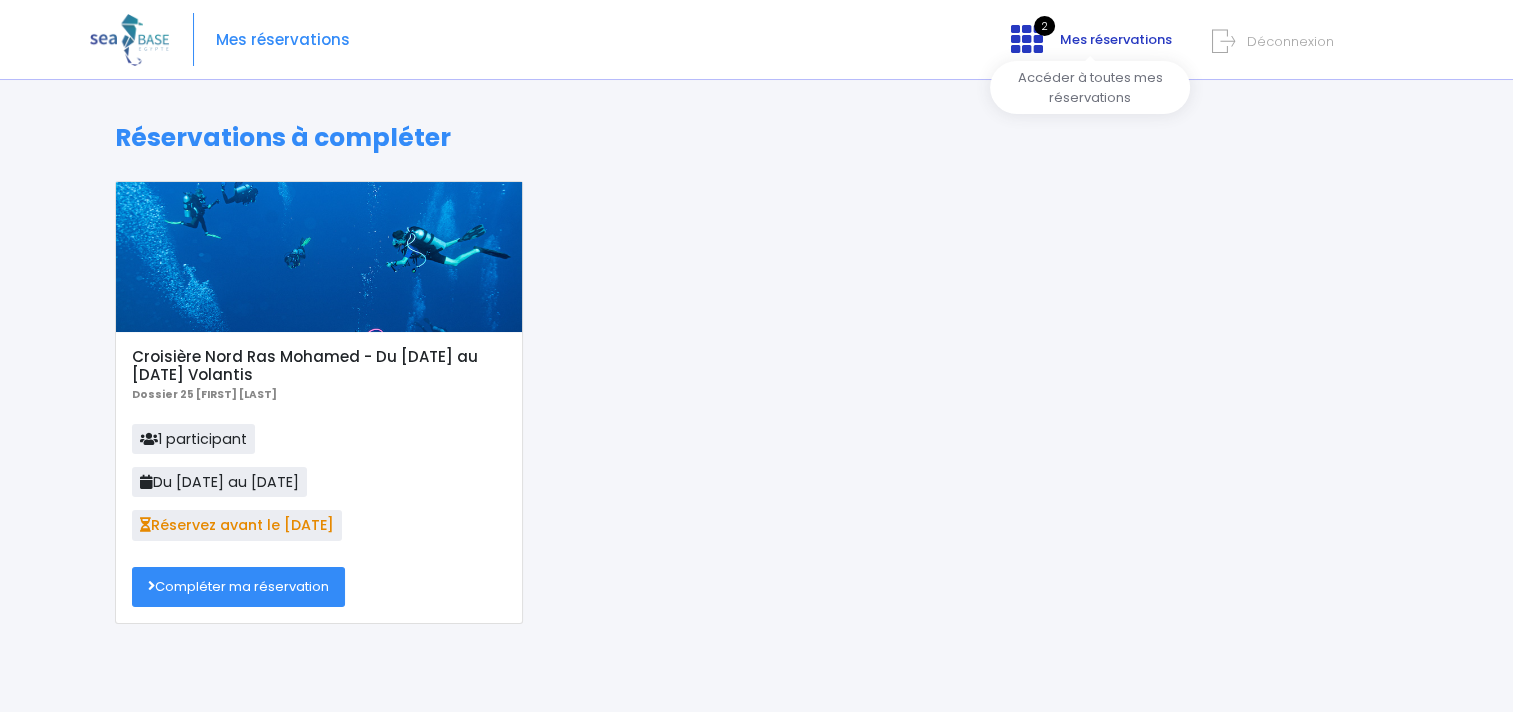 click on "Mes réservations" at bounding box center [1116, 39] 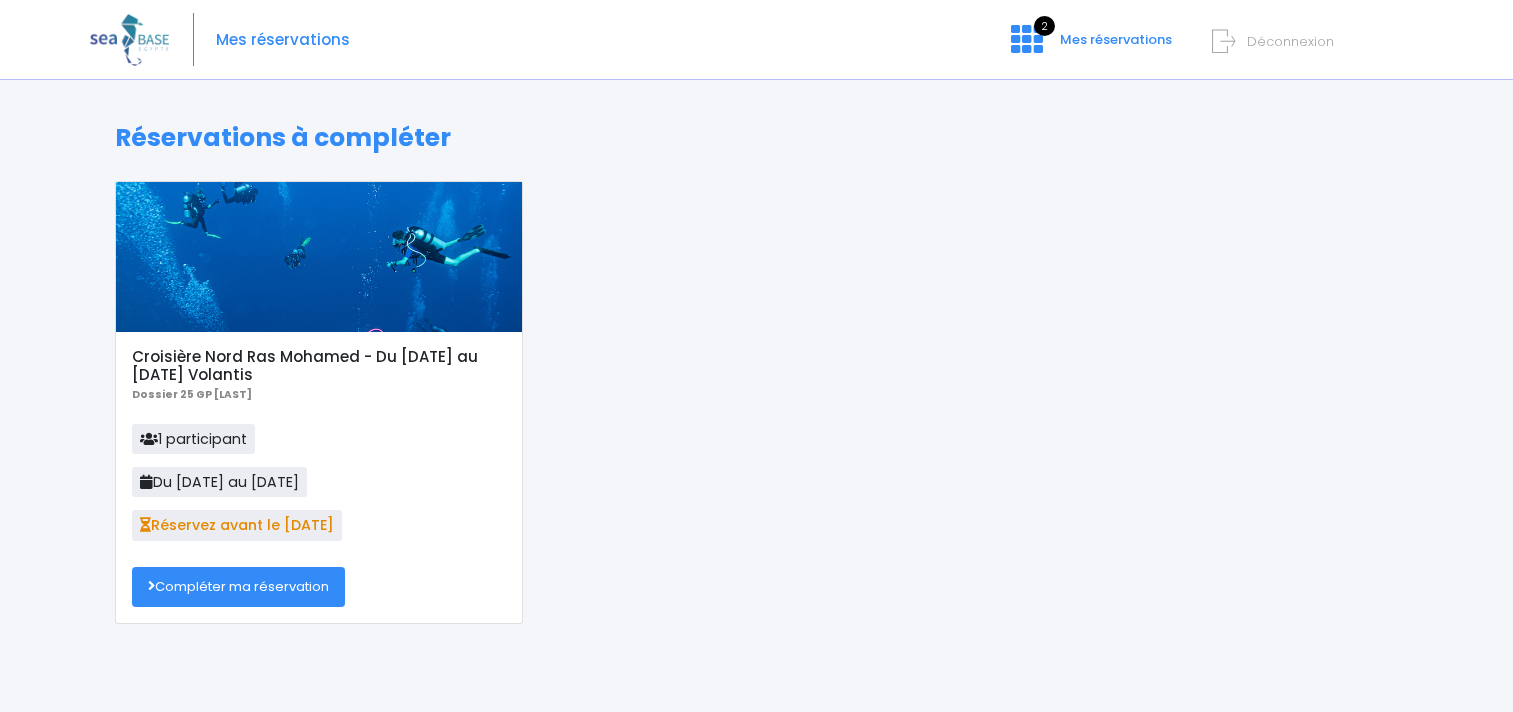 scroll, scrollTop: 0, scrollLeft: 0, axis: both 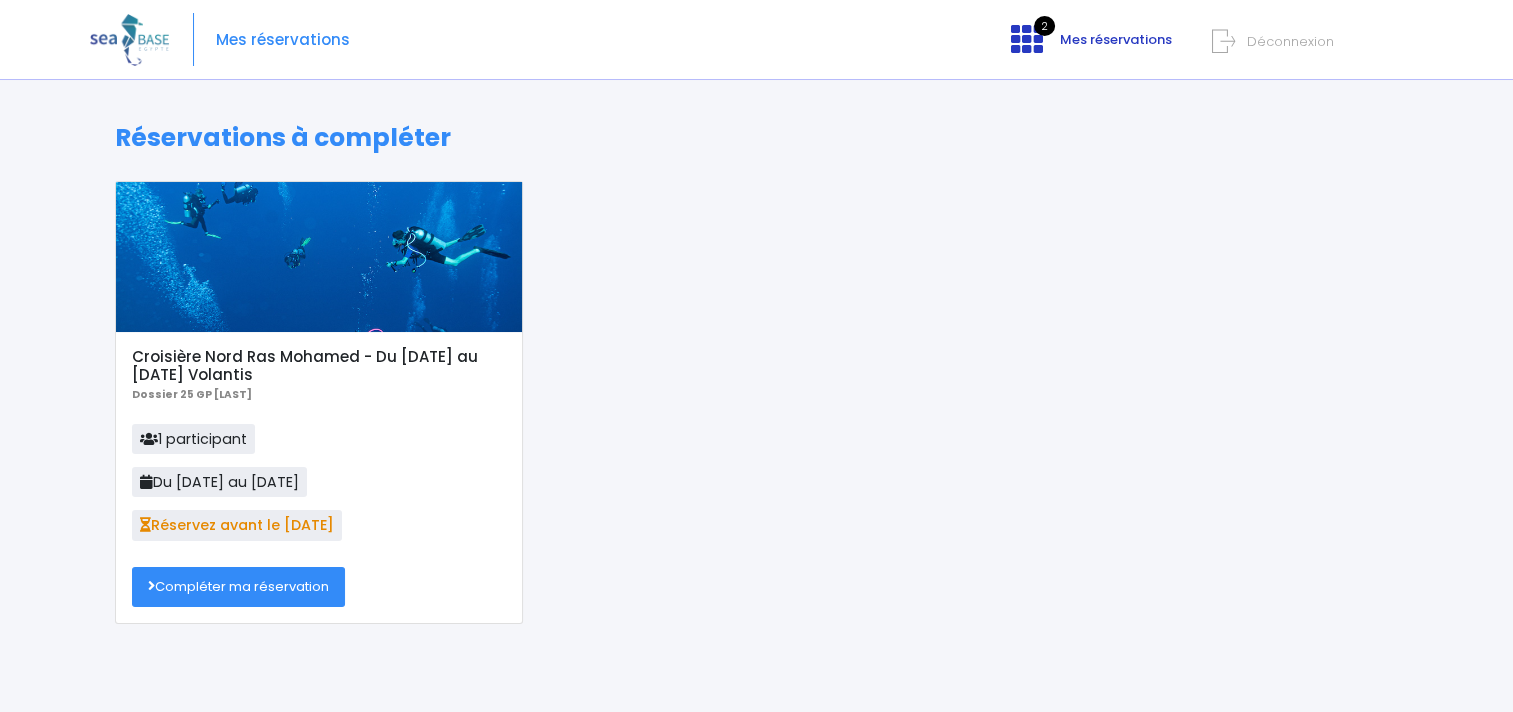 click at bounding box center [1027, 39] 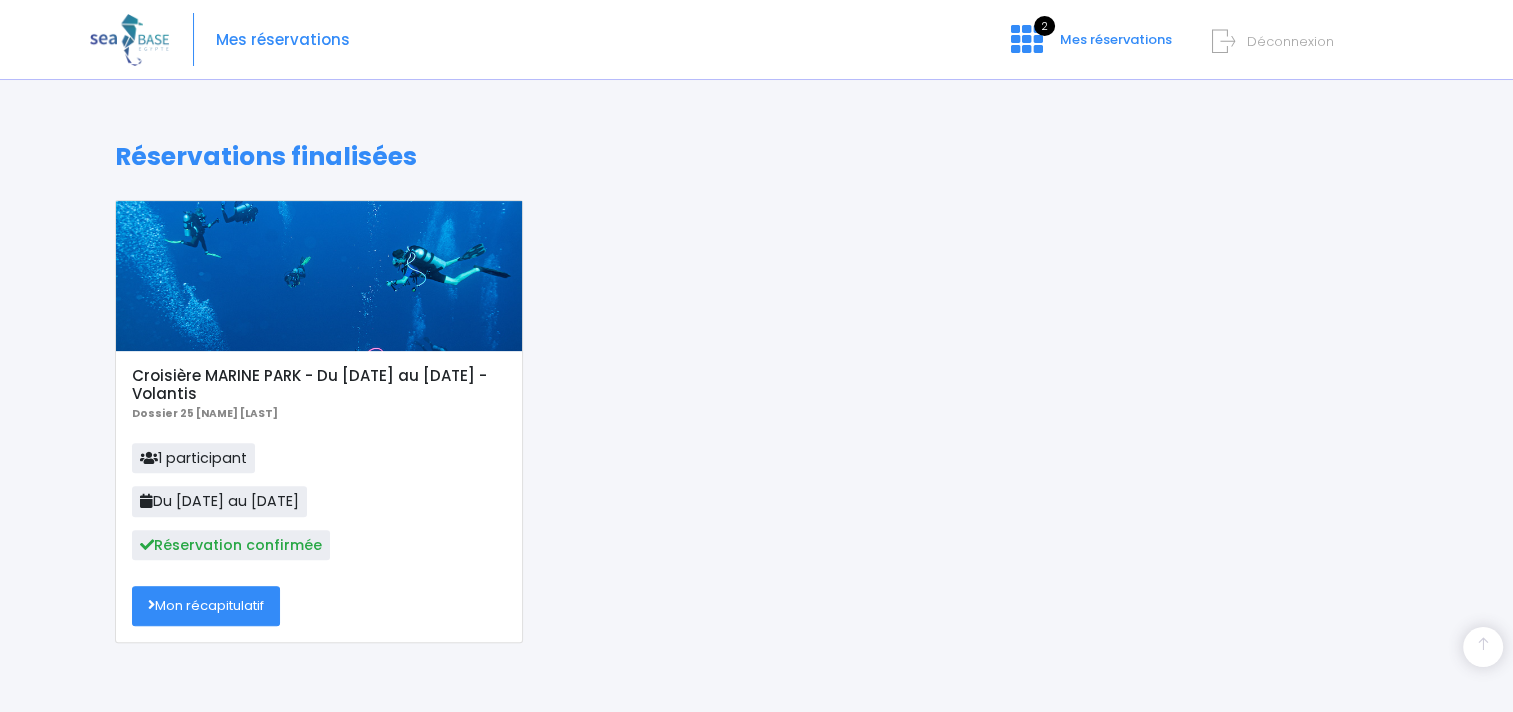 scroll, scrollTop: 606, scrollLeft: 0, axis: vertical 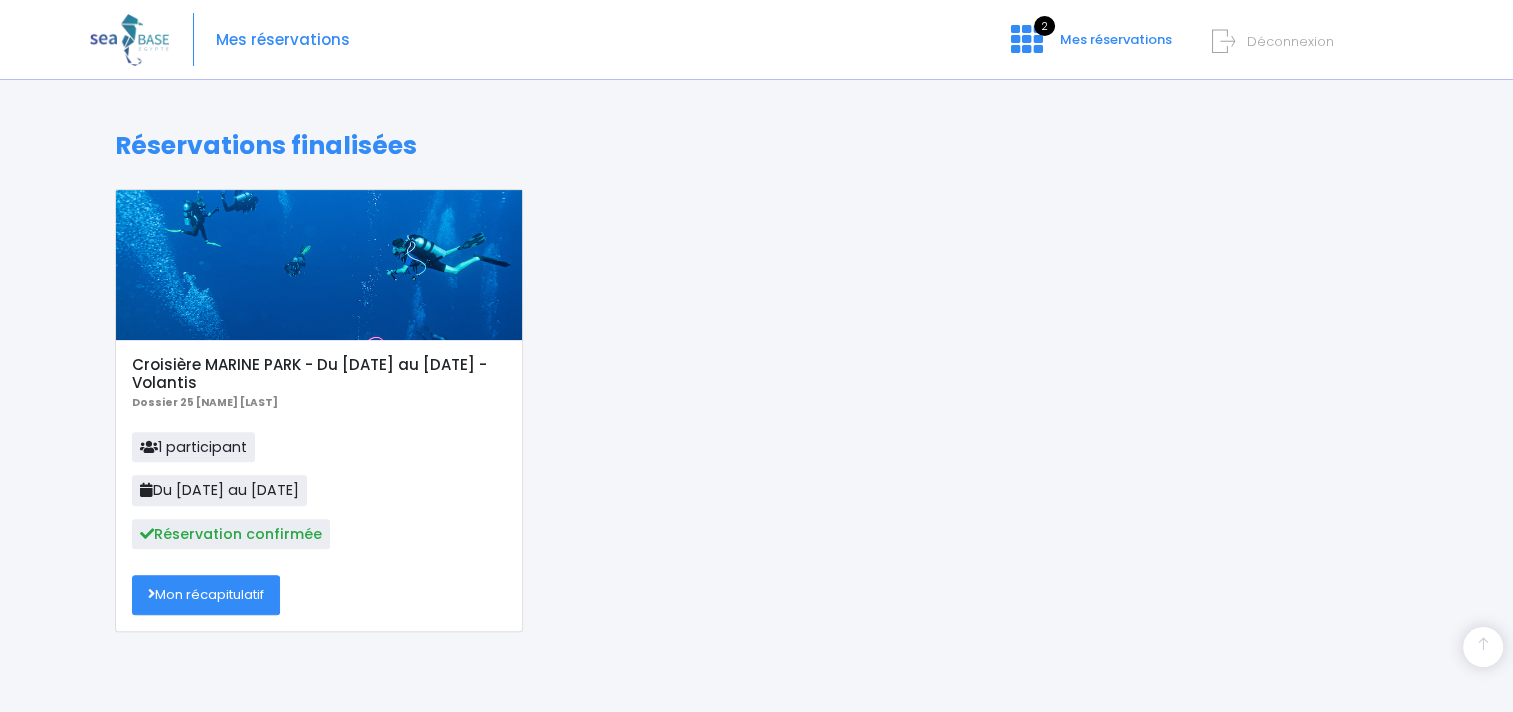 click on "Mon récapitulatif" at bounding box center [206, 595] 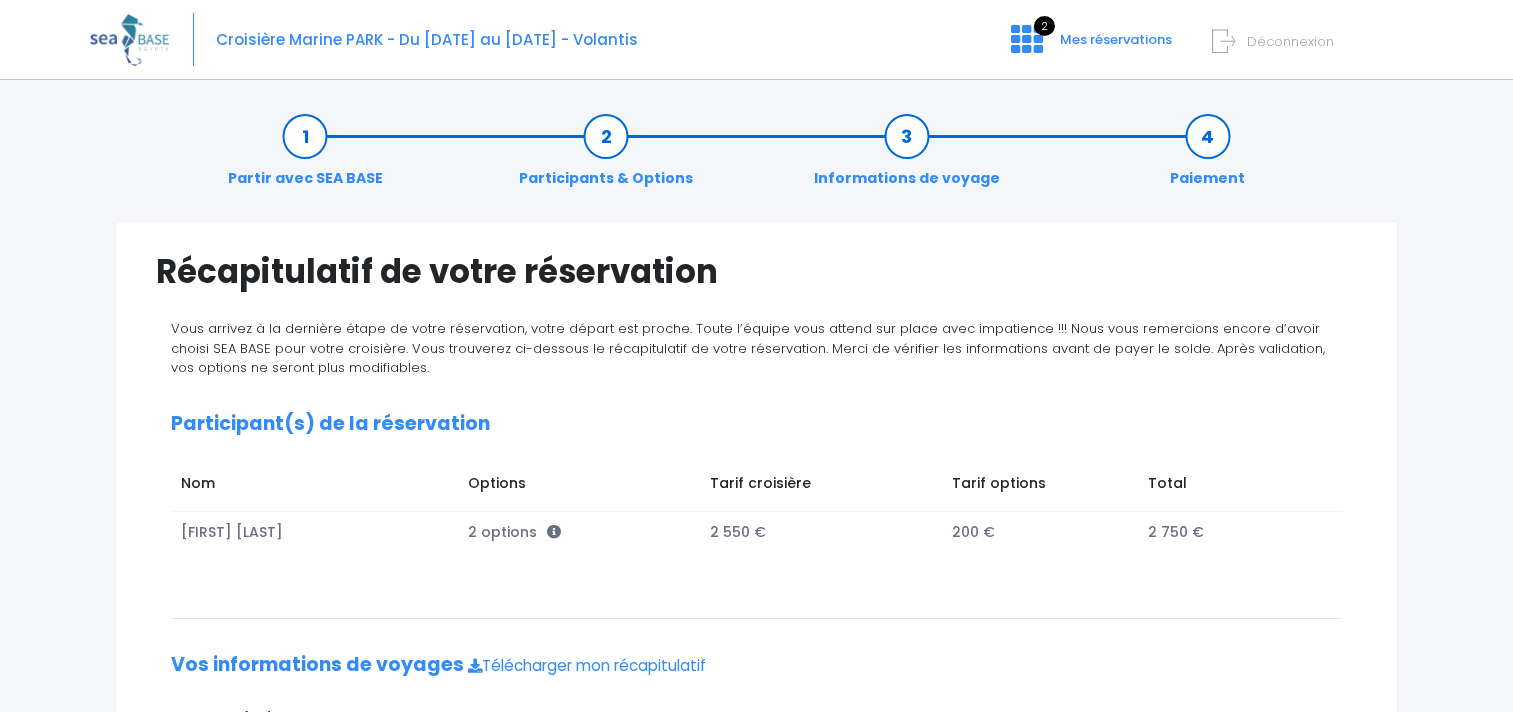 scroll, scrollTop: 0, scrollLeft: 0, axis: both 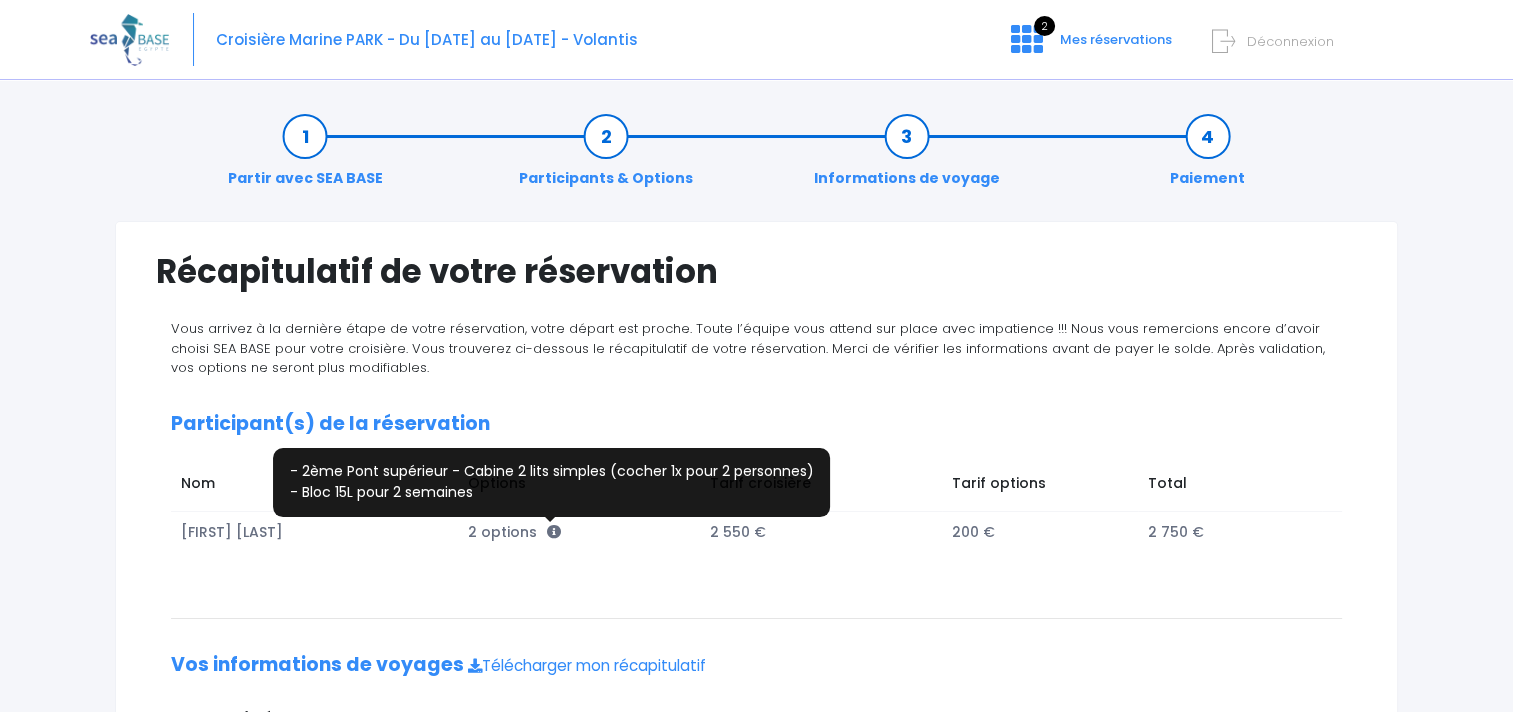 click at bounding box center (554, 532) 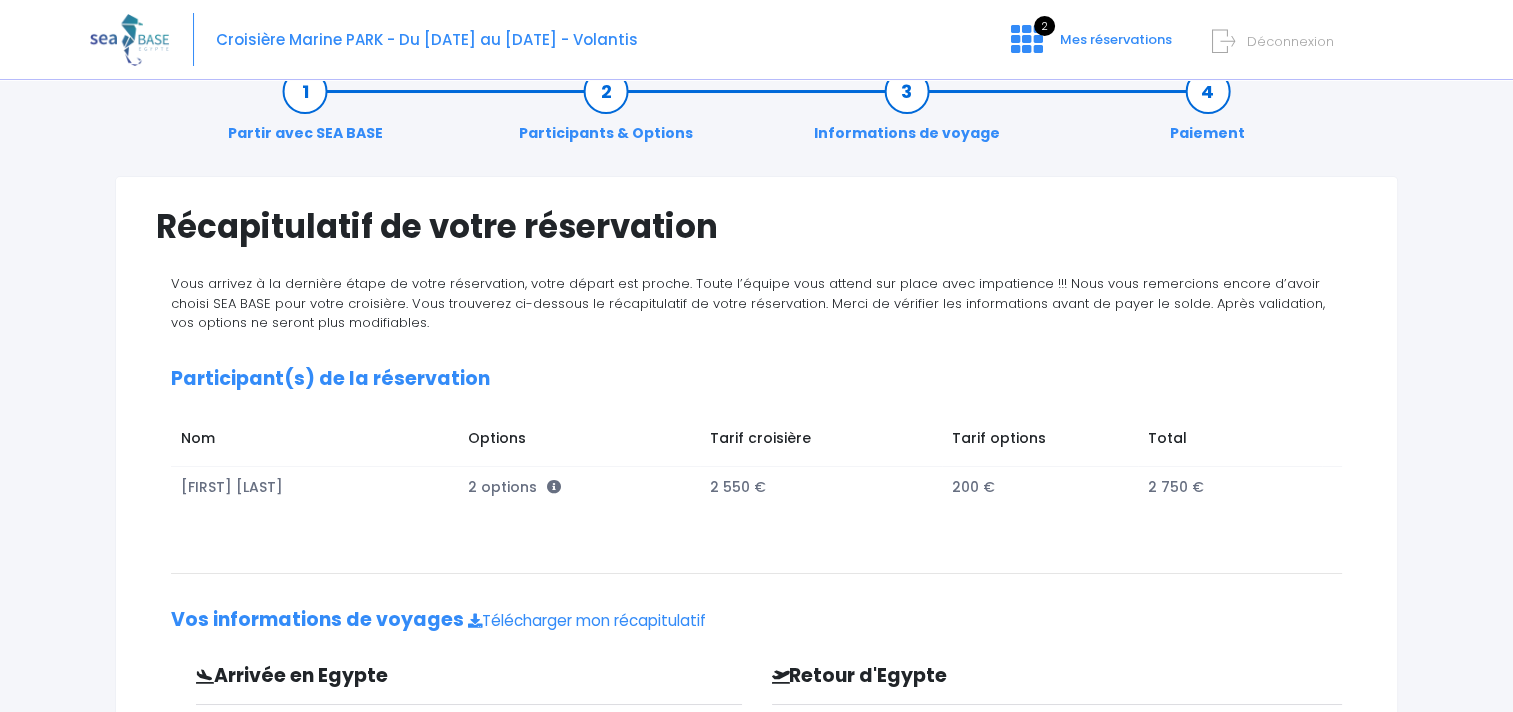 scroll, scrollTop: 0, scrollLeft: 0, axis: both 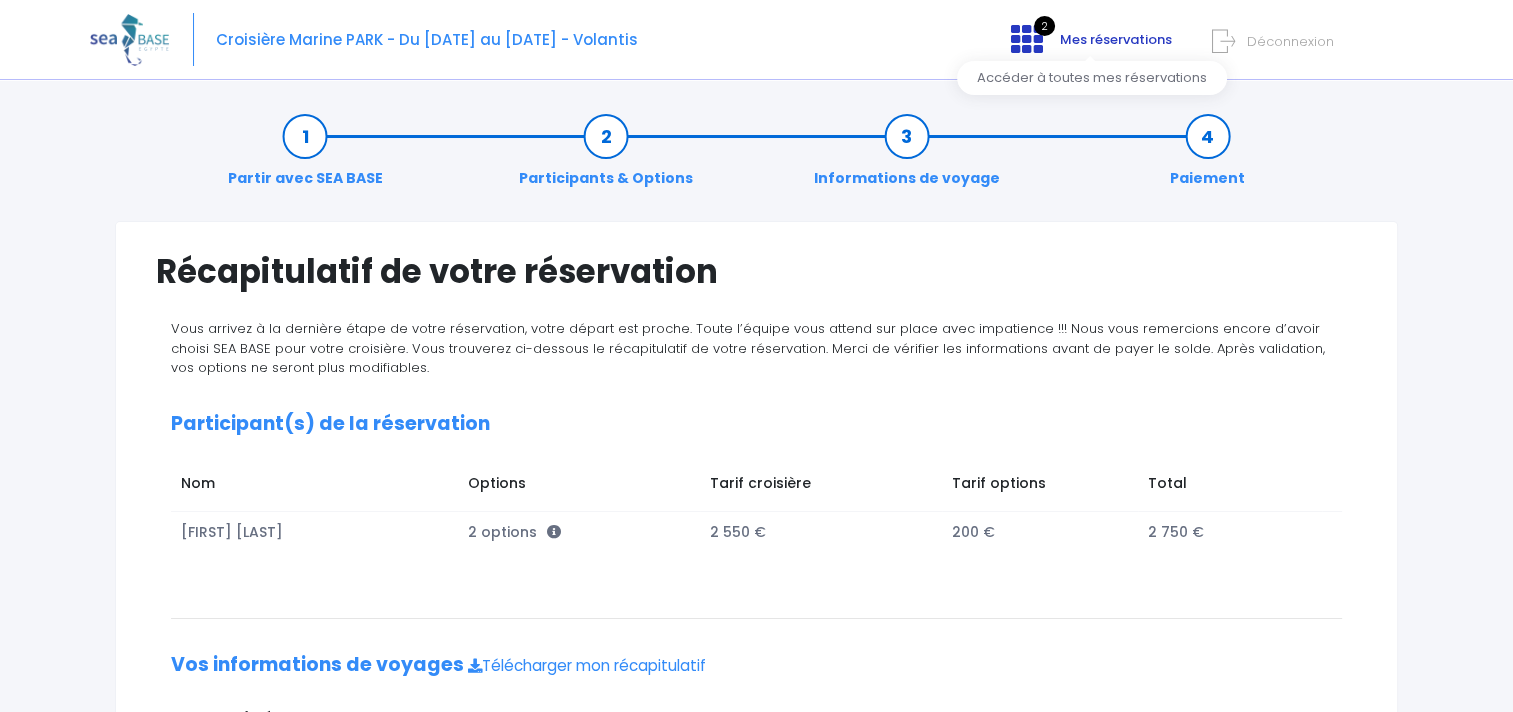 click on "Mes réservations" at bounding box center [1116, 39] 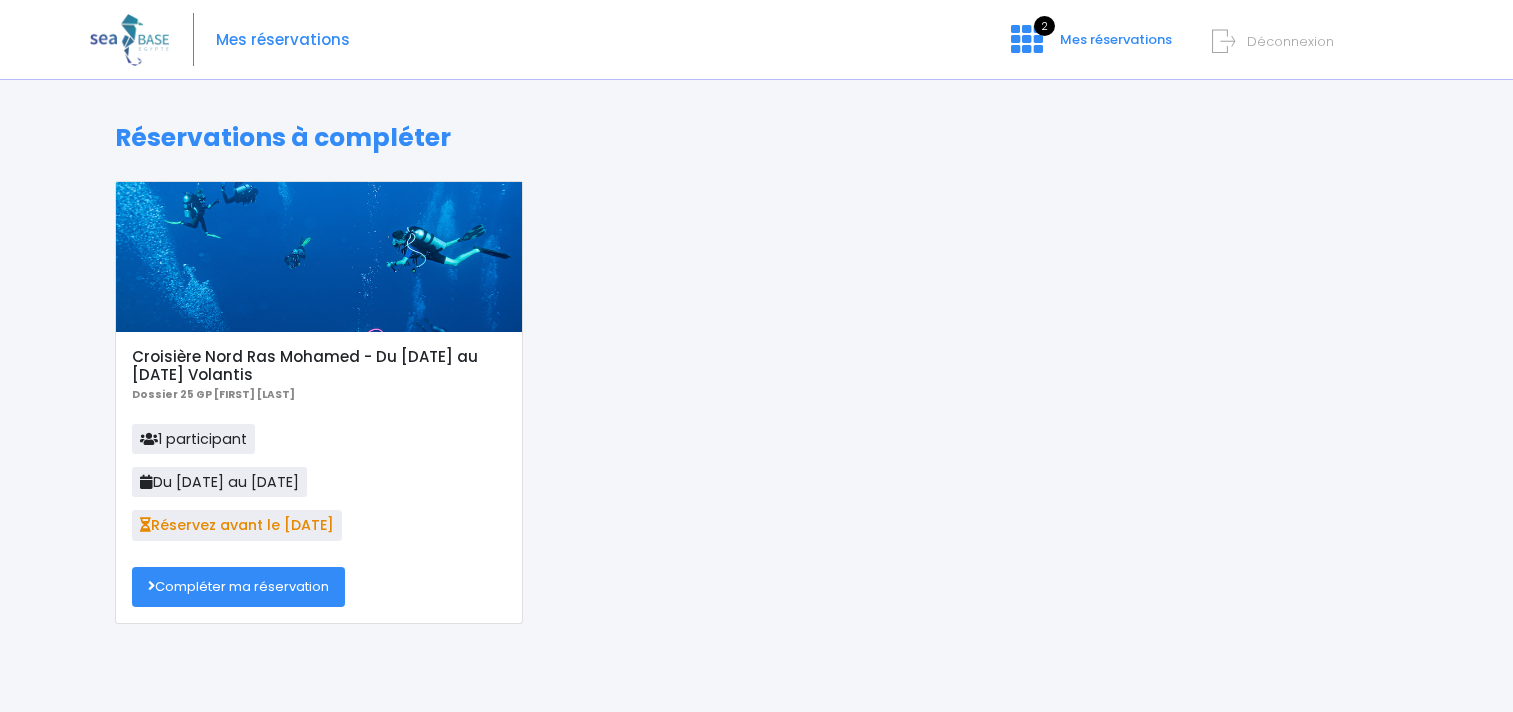 scroll, scrollTop: 0, scrollLeft: 0, axis: both 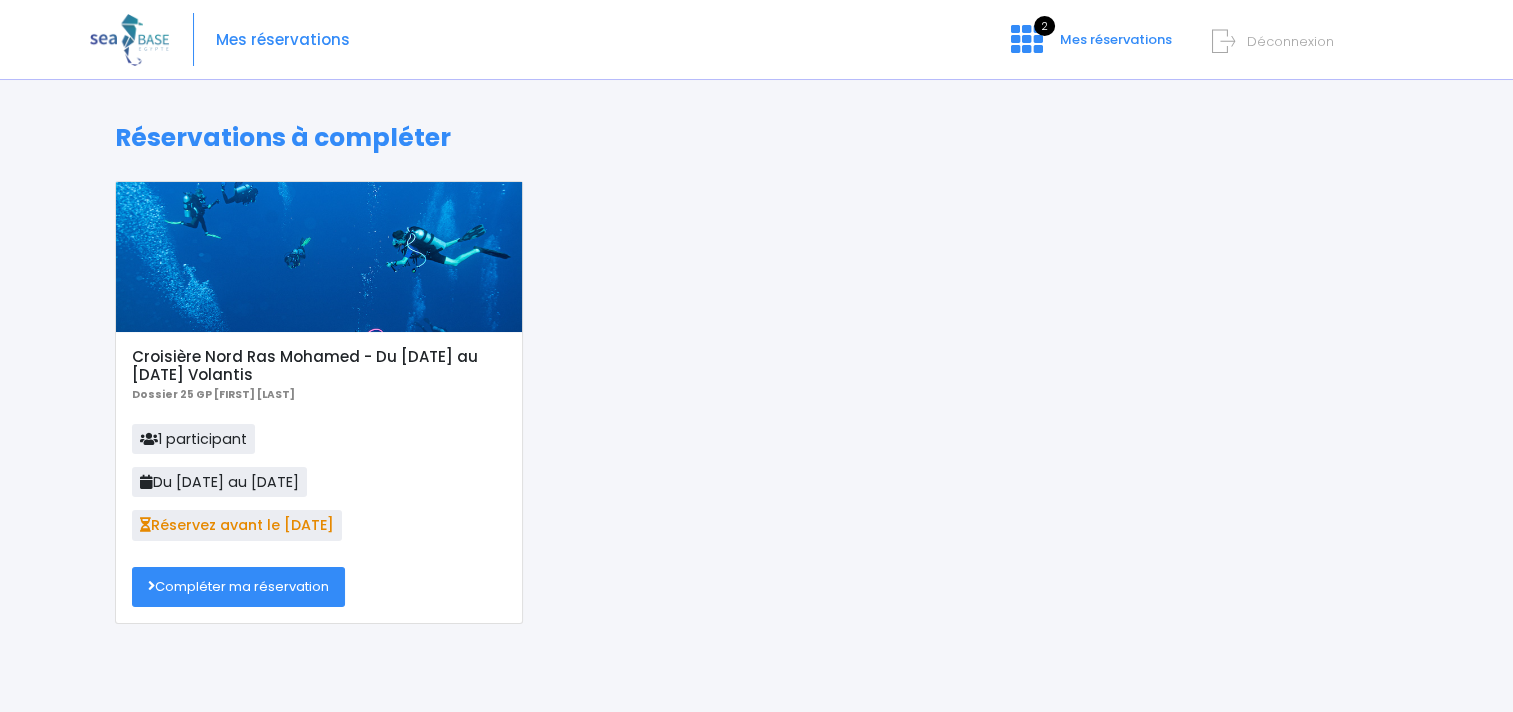 click on "Compléter ma réservation" at bounding box center [238, 587] 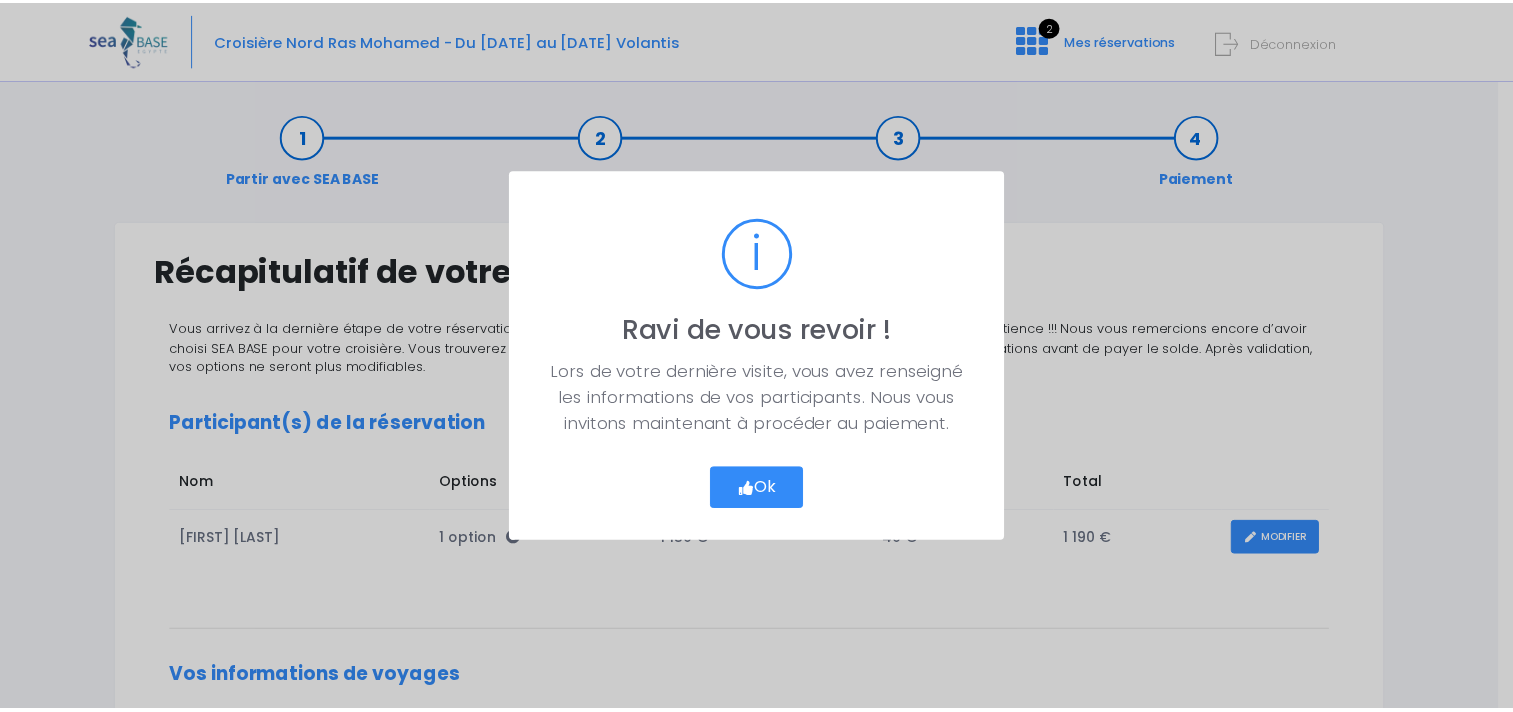 scroll, scrollTop: 0, scrollLeft: 0, axis: both 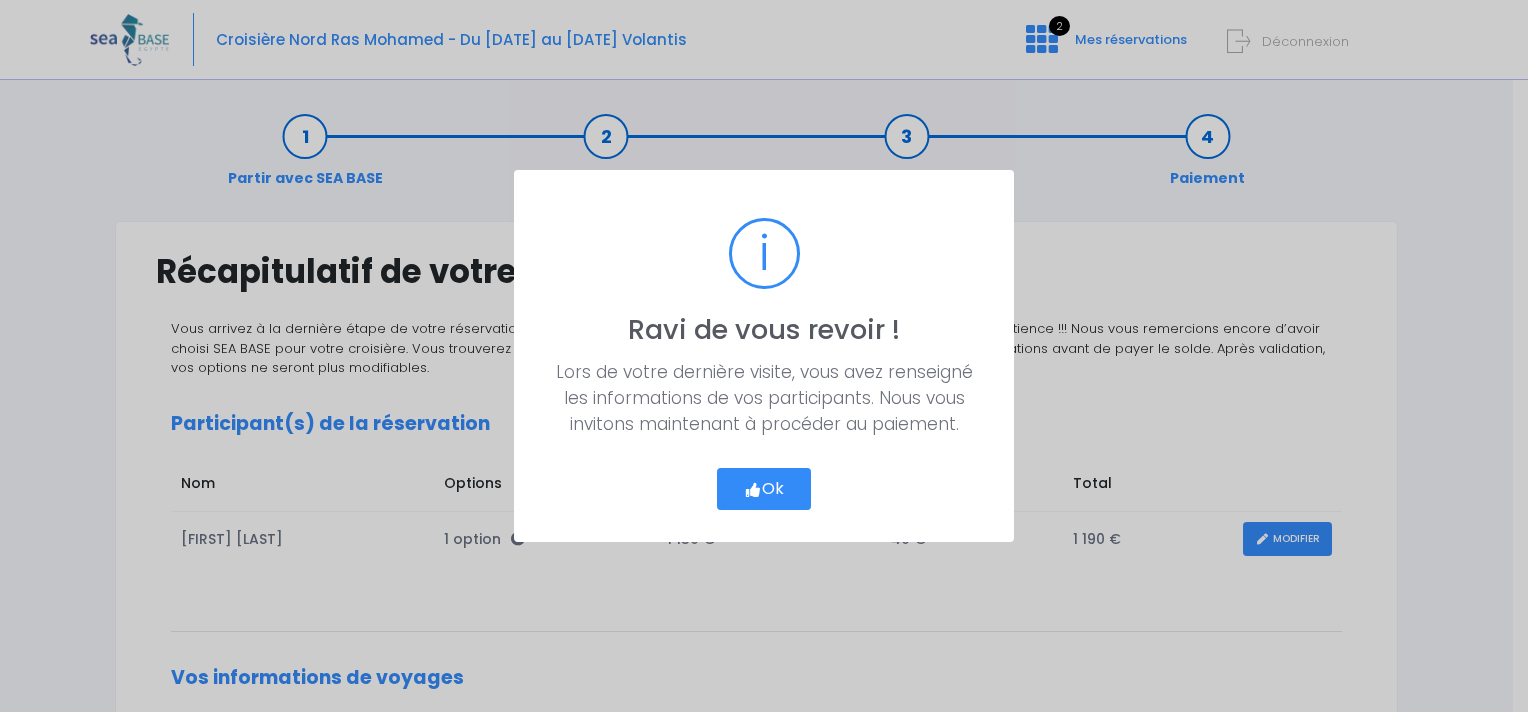 click on "Ok" at bounding box center [764, 489] 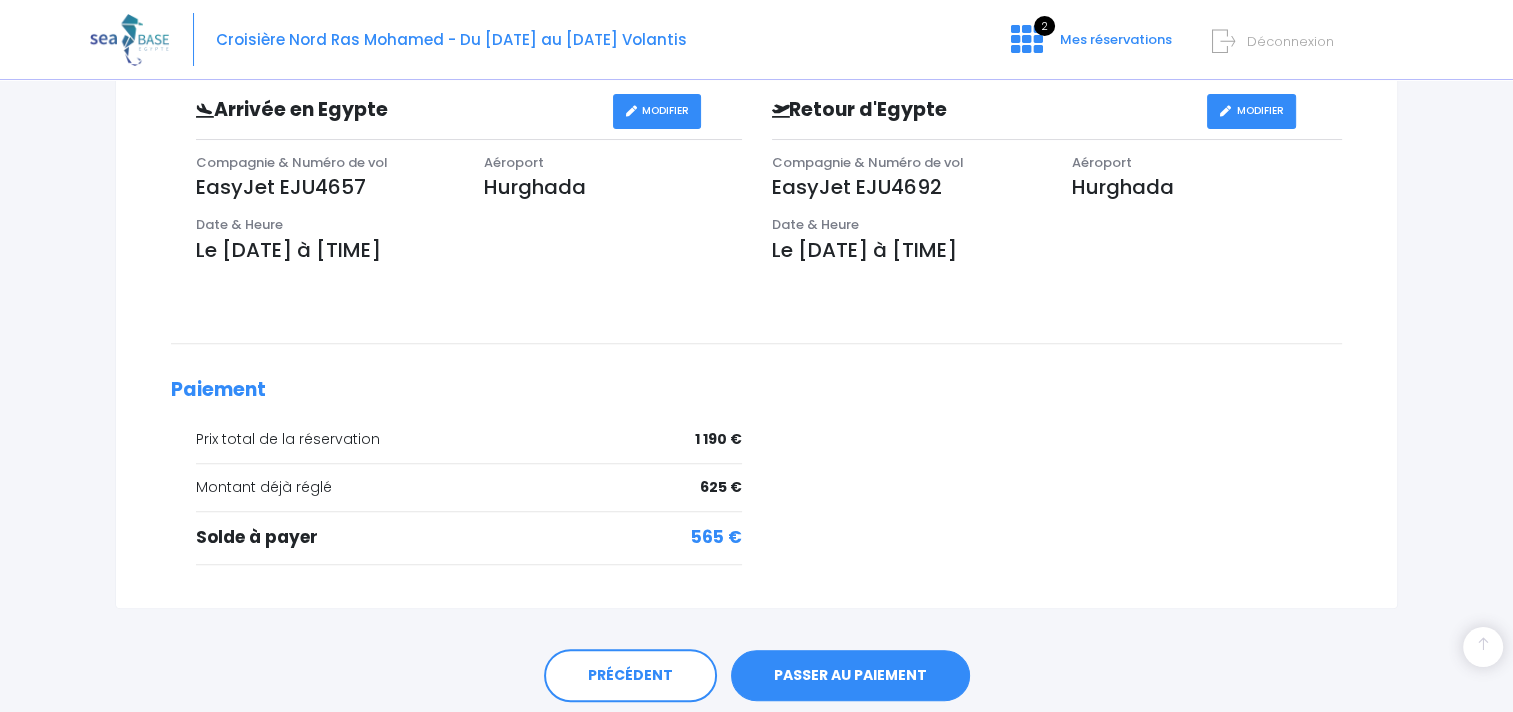 scroll, scrollTop: 633, scrollLeft: 0, axis: vertical 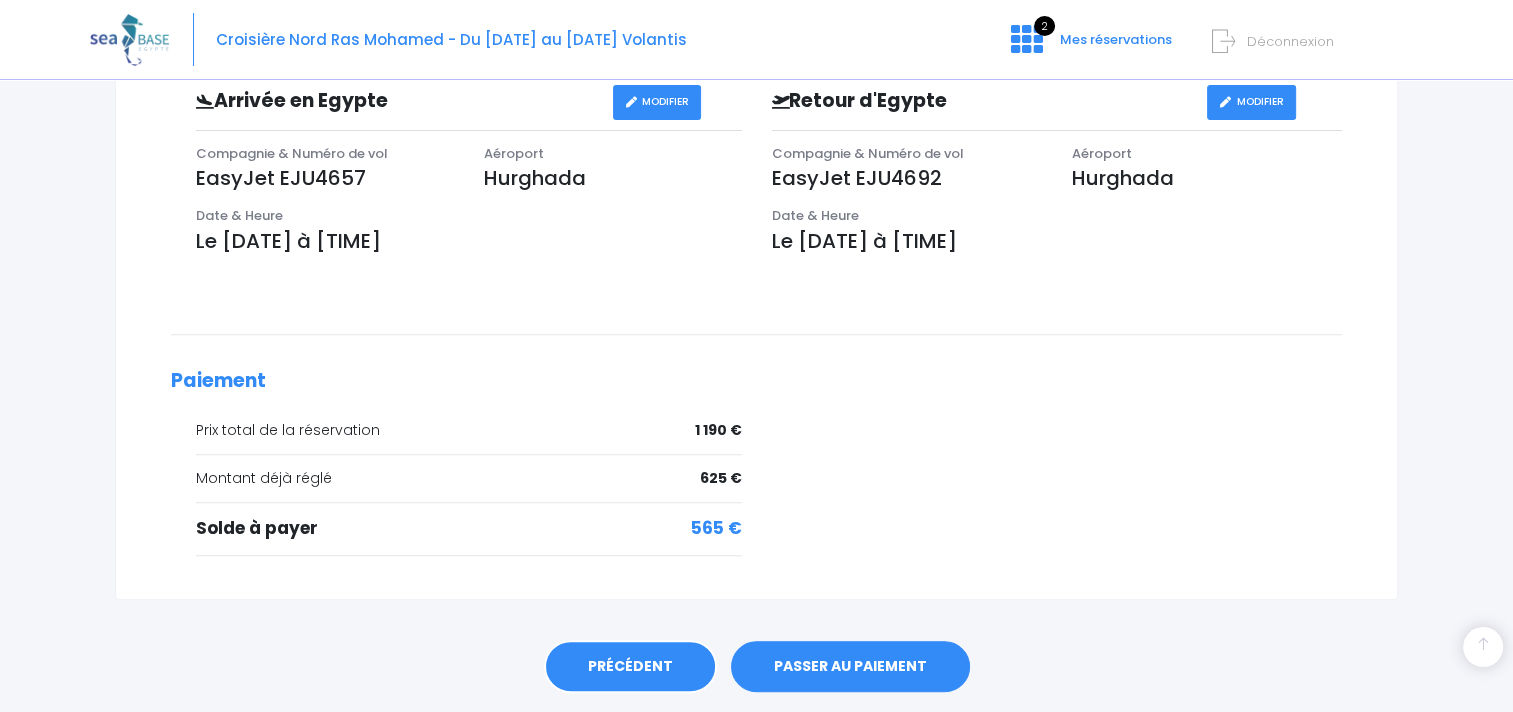 click on "PRÉCÉDENT" at bounding box center (630, 667) 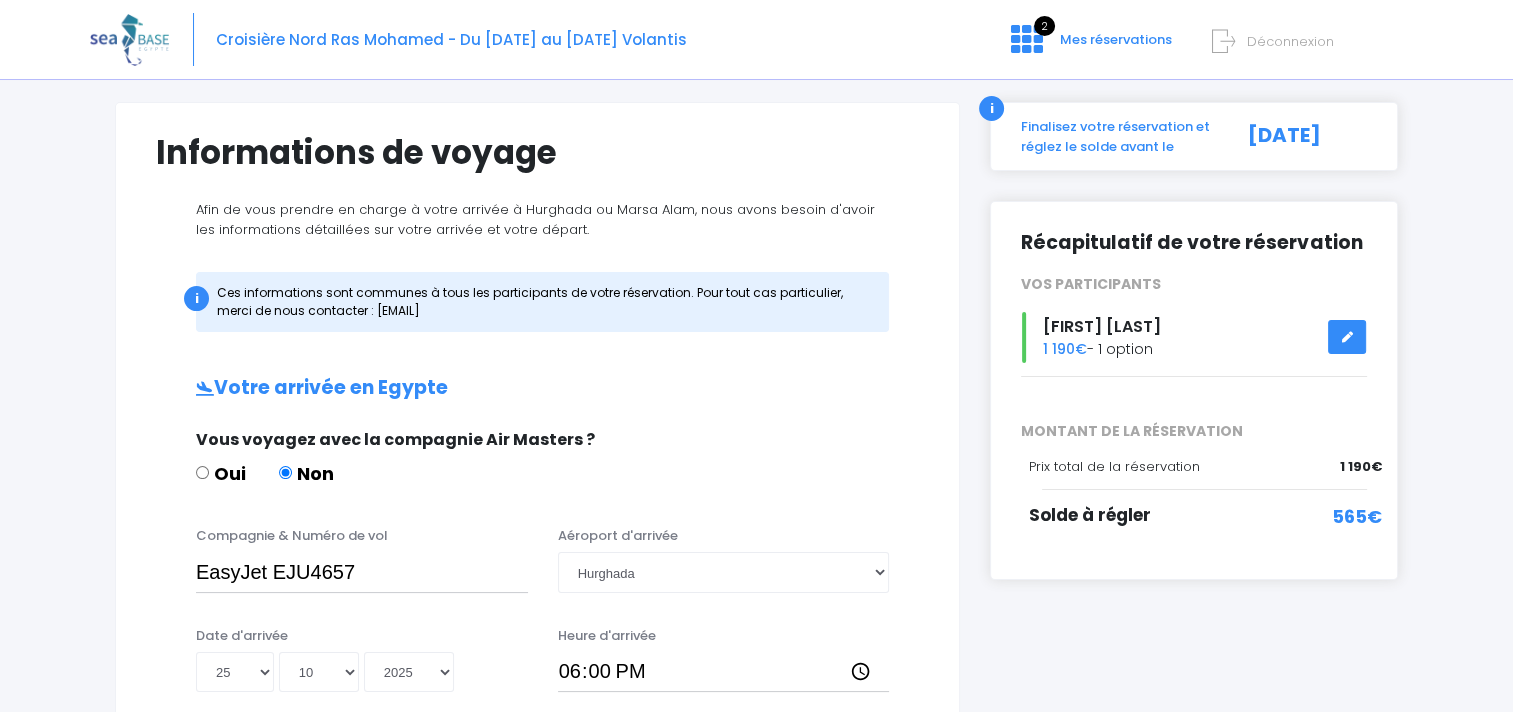 scroll, scrollTop: 100, scrollLeft: 0, axis: vertical 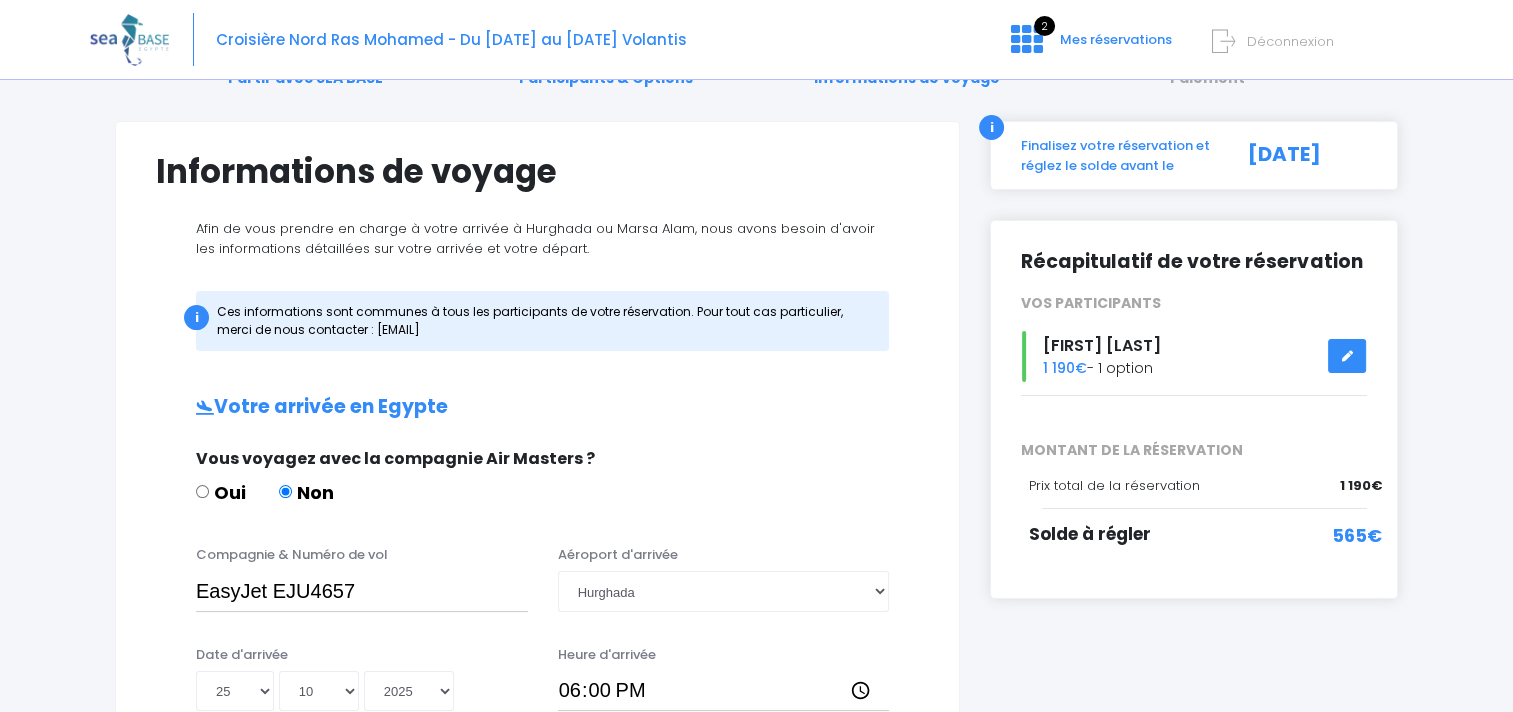 click at bounding box center [1347, 356] 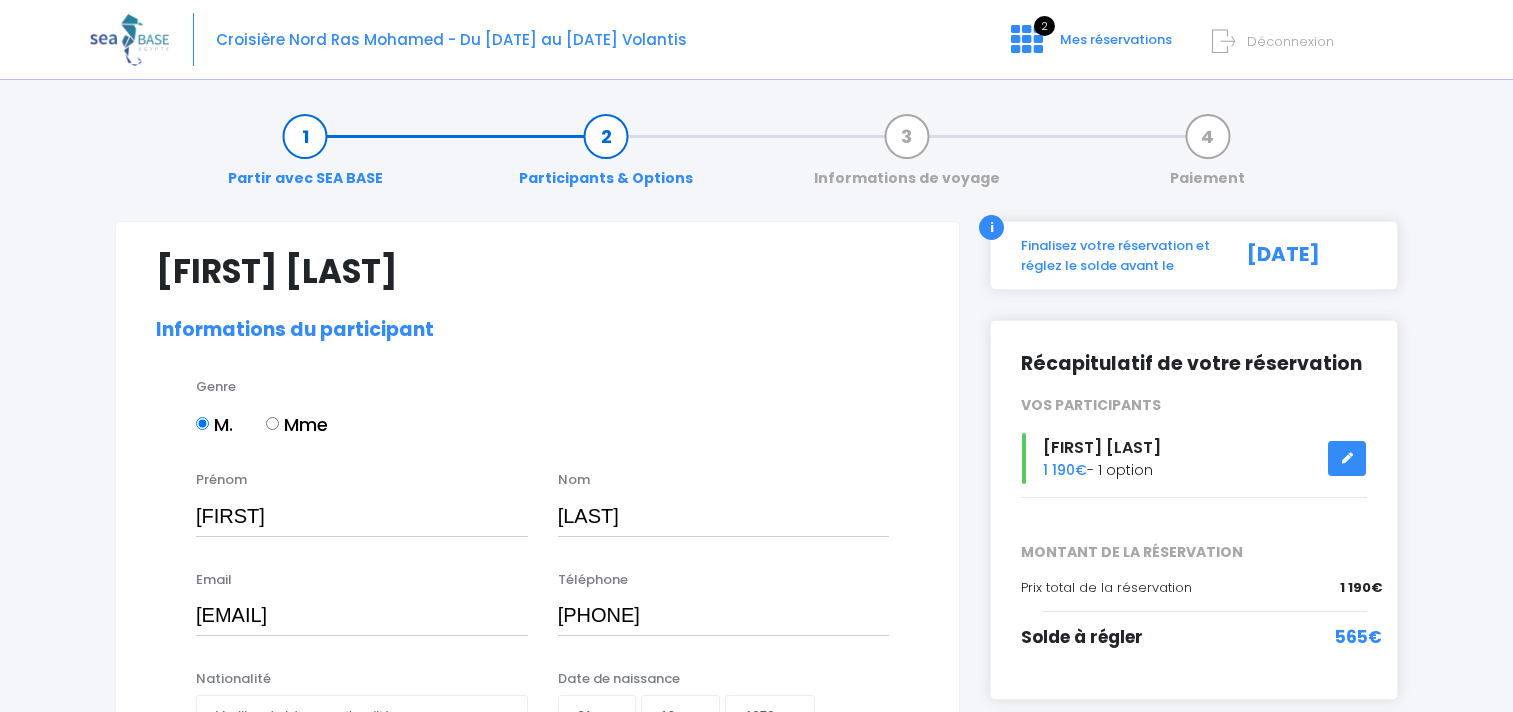 select on "N3" 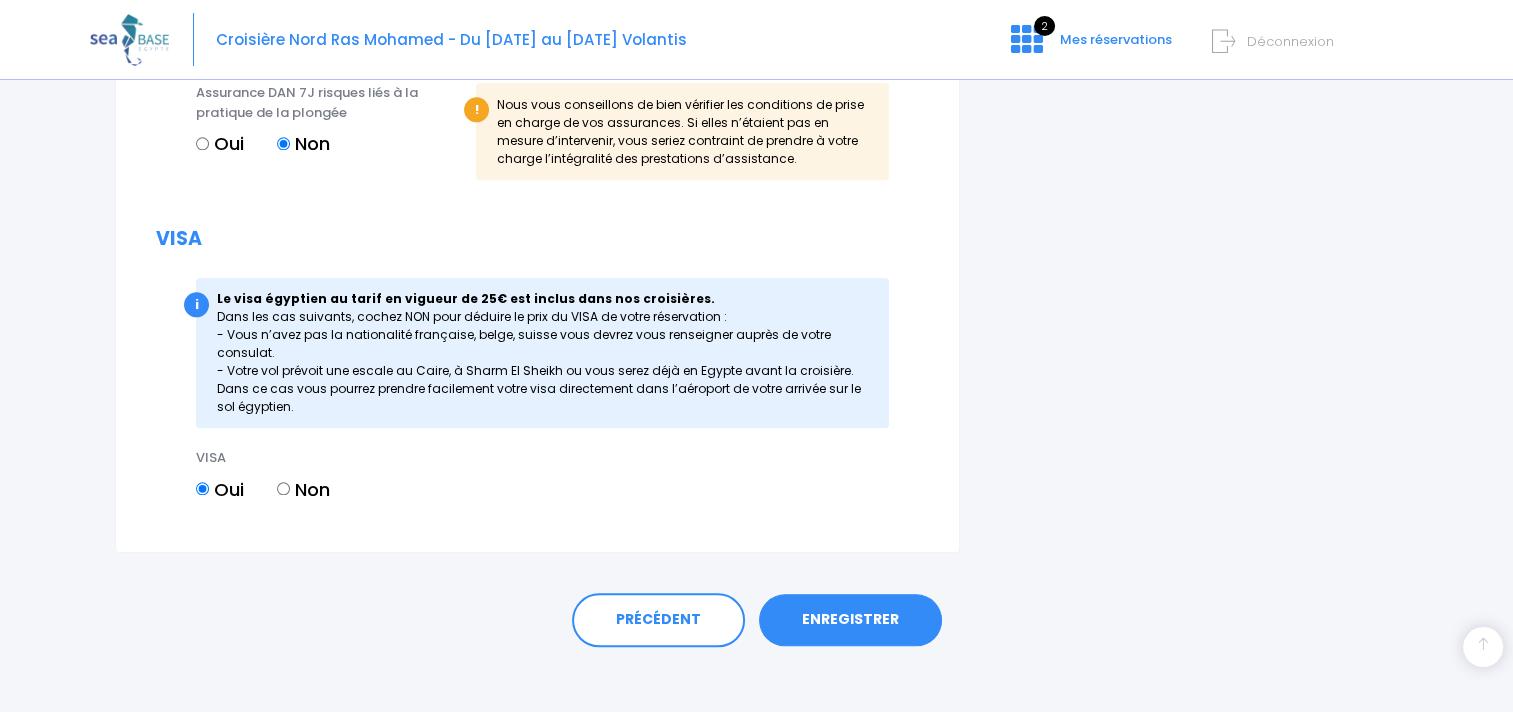 scroll, scrollTop: 2132, scrollLeft: 0, axis: vertical 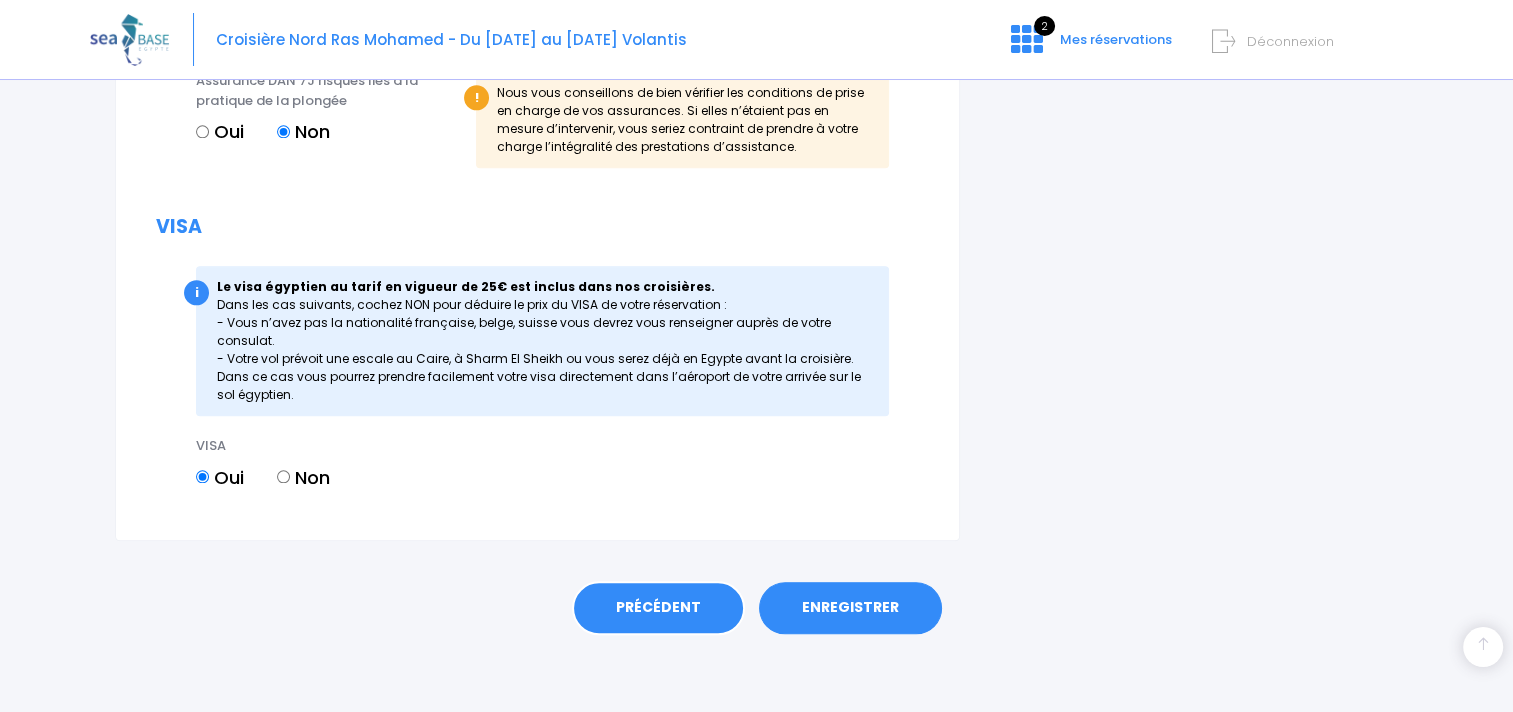 click on "PRÉCÉDENT" at bounding box center [658, 608] 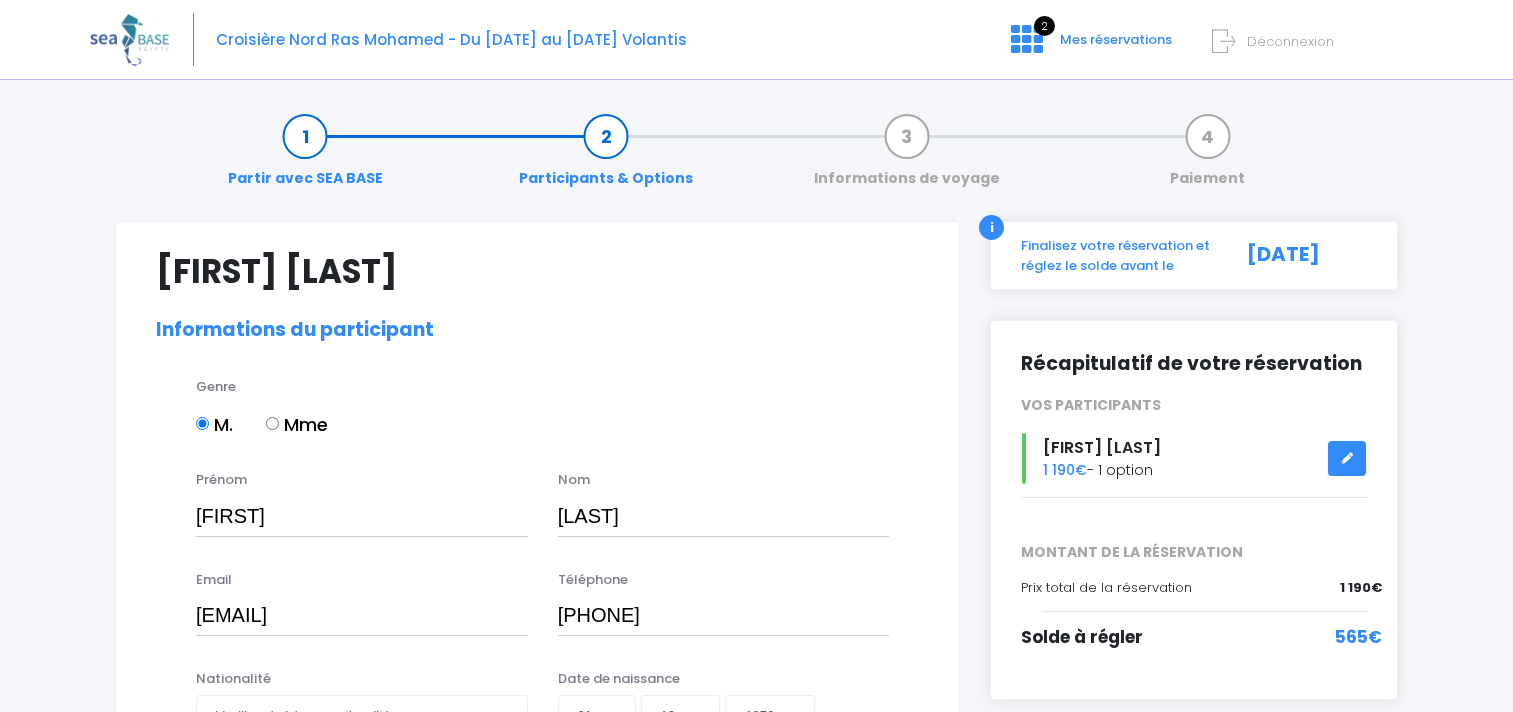 select on "N3" 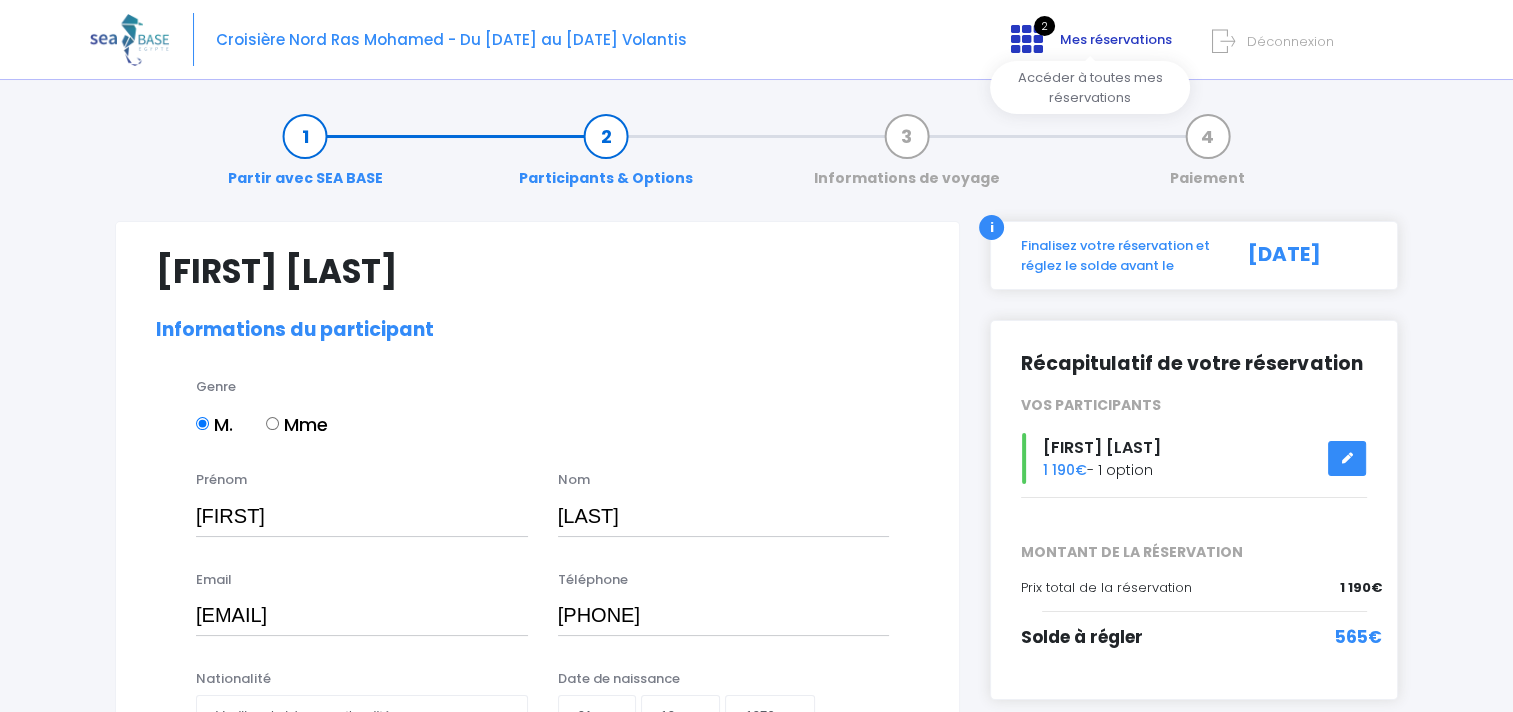 click on "Mes réservations" at bounding box center (1116, 39) 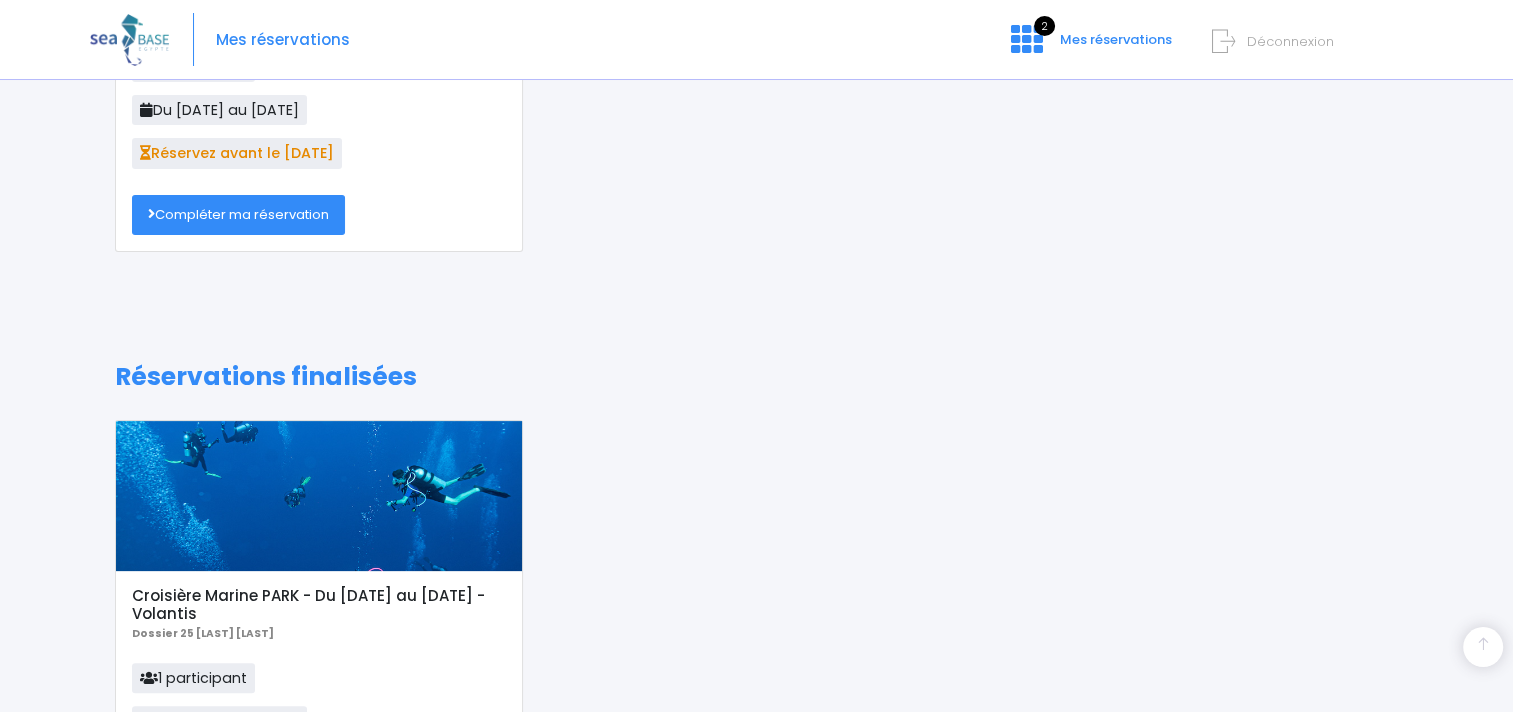 scroll, scrollTop: 606, scrollLeft: 0, axis: vertical 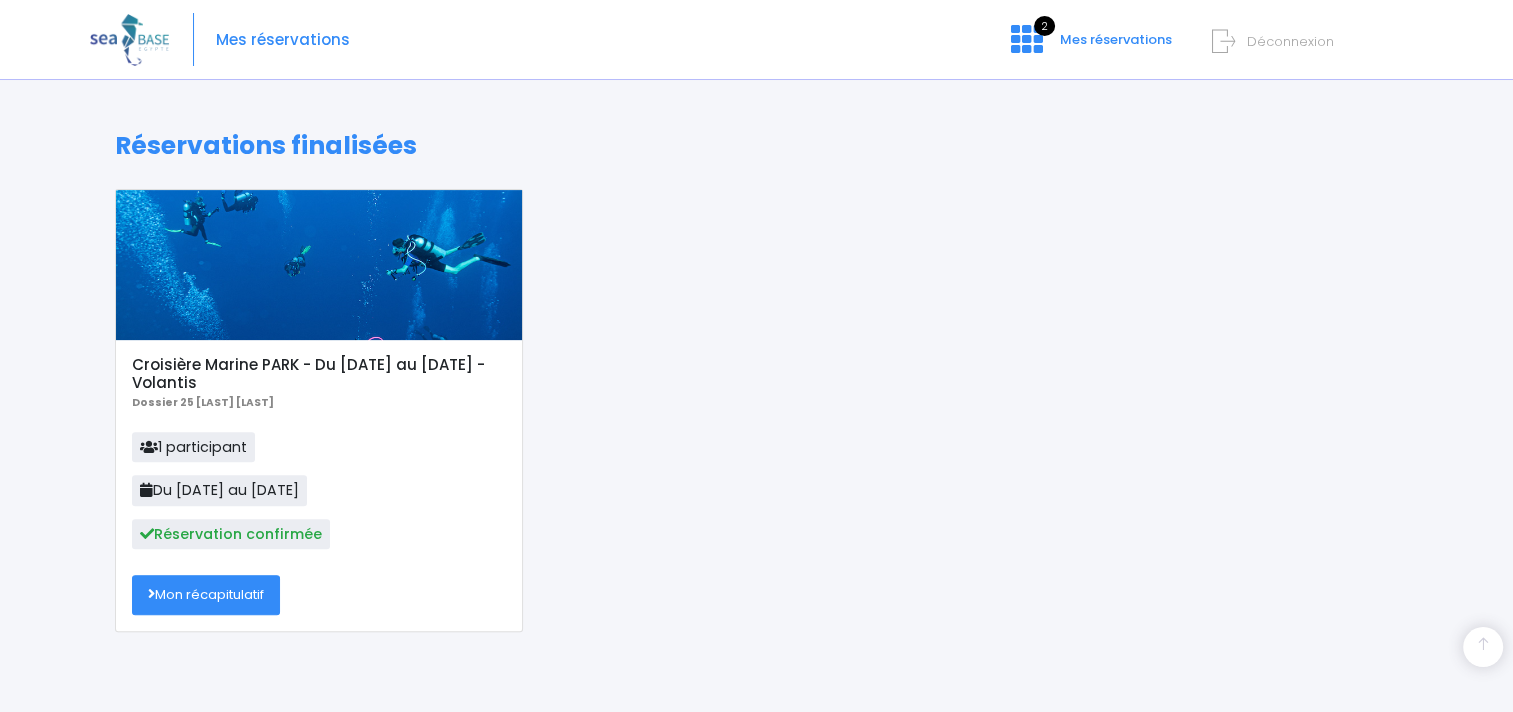 click on "Déconnexion" at bounding box center (1314, 37) 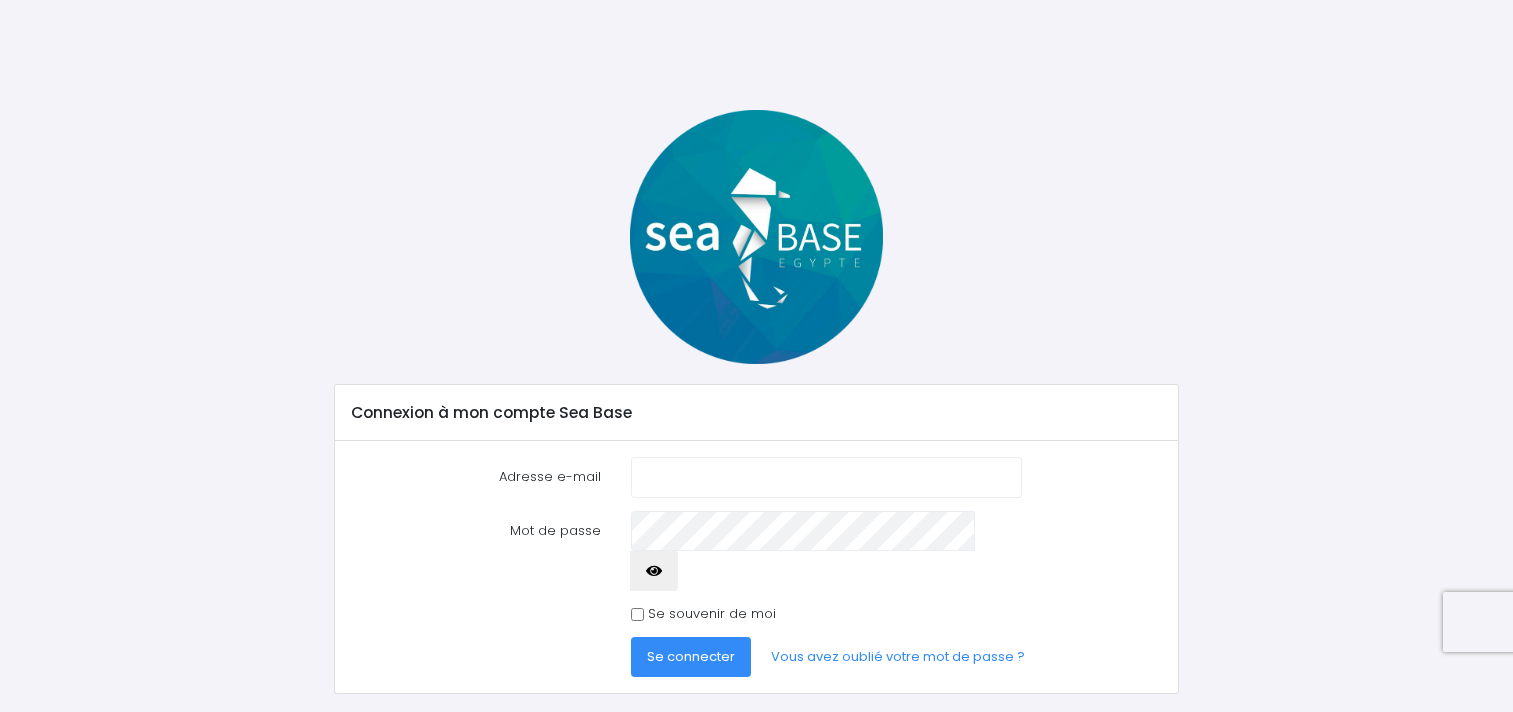 scroll, scrollTop: 0, scrollLeft: 0, axis: both 